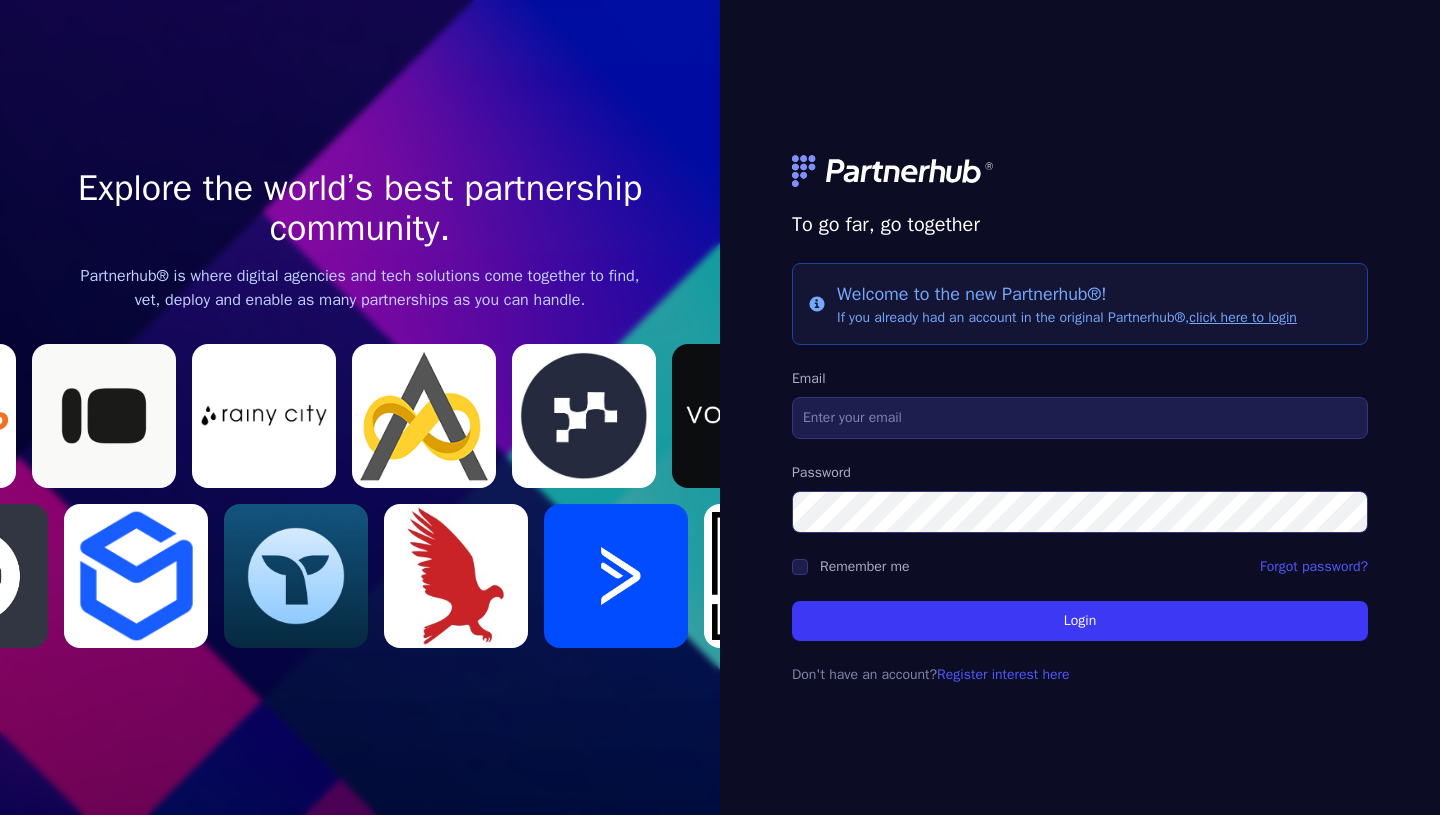 scroll, scrollTop: 0, scrollLeft: 0, axis: both 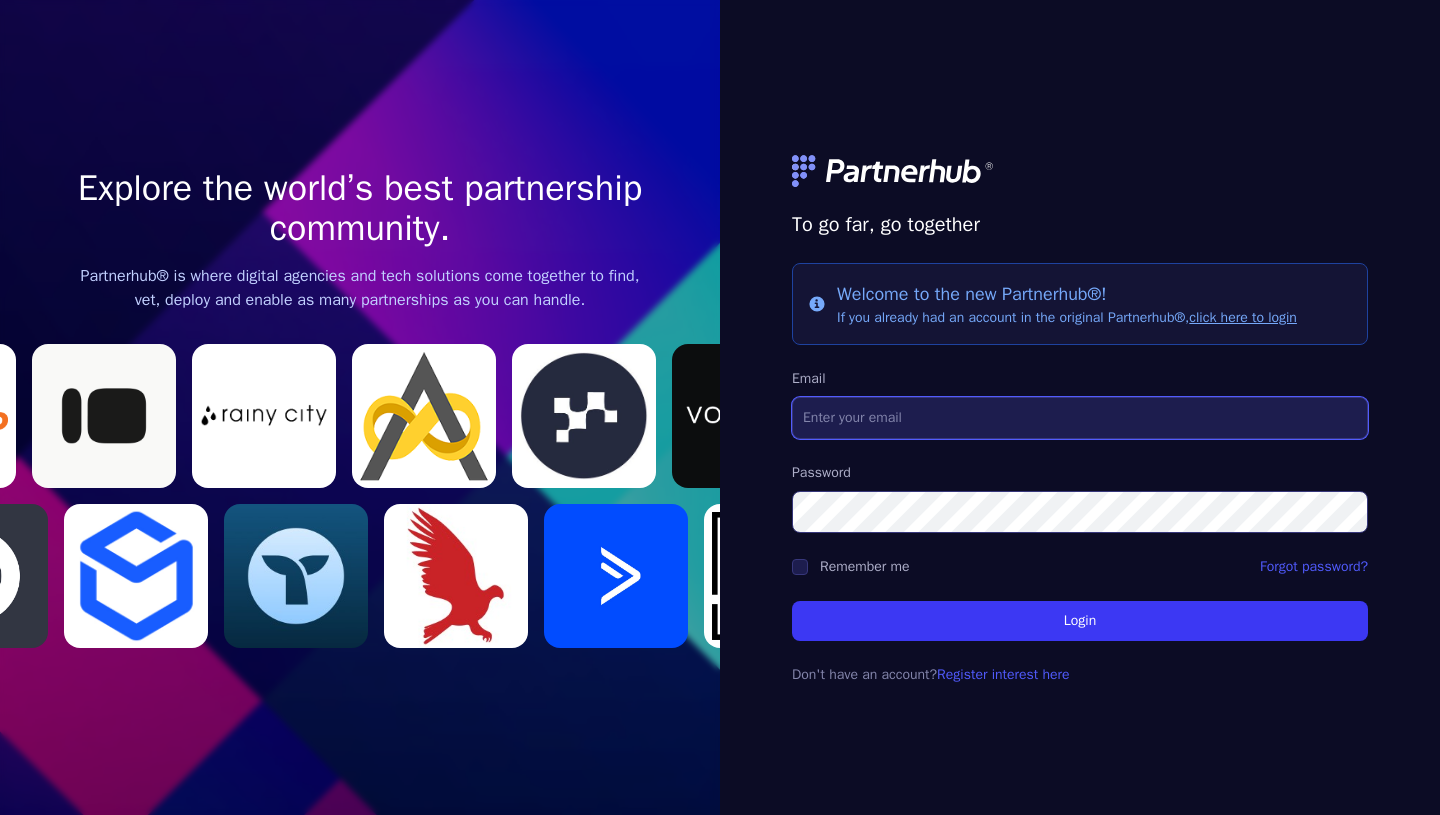 click on "Email" at bounding box center (1080, 418) 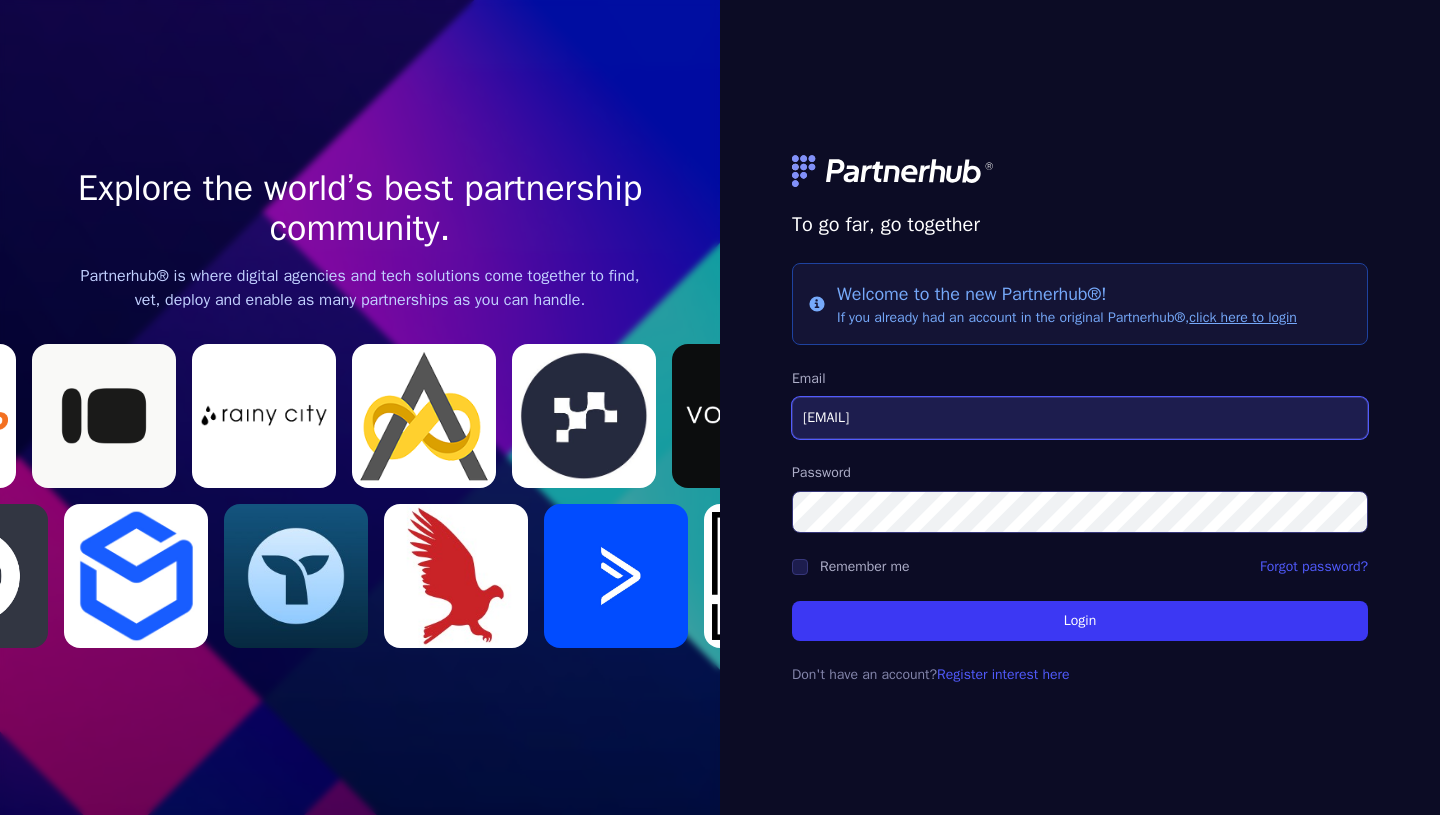 type on "[EMAIL]" 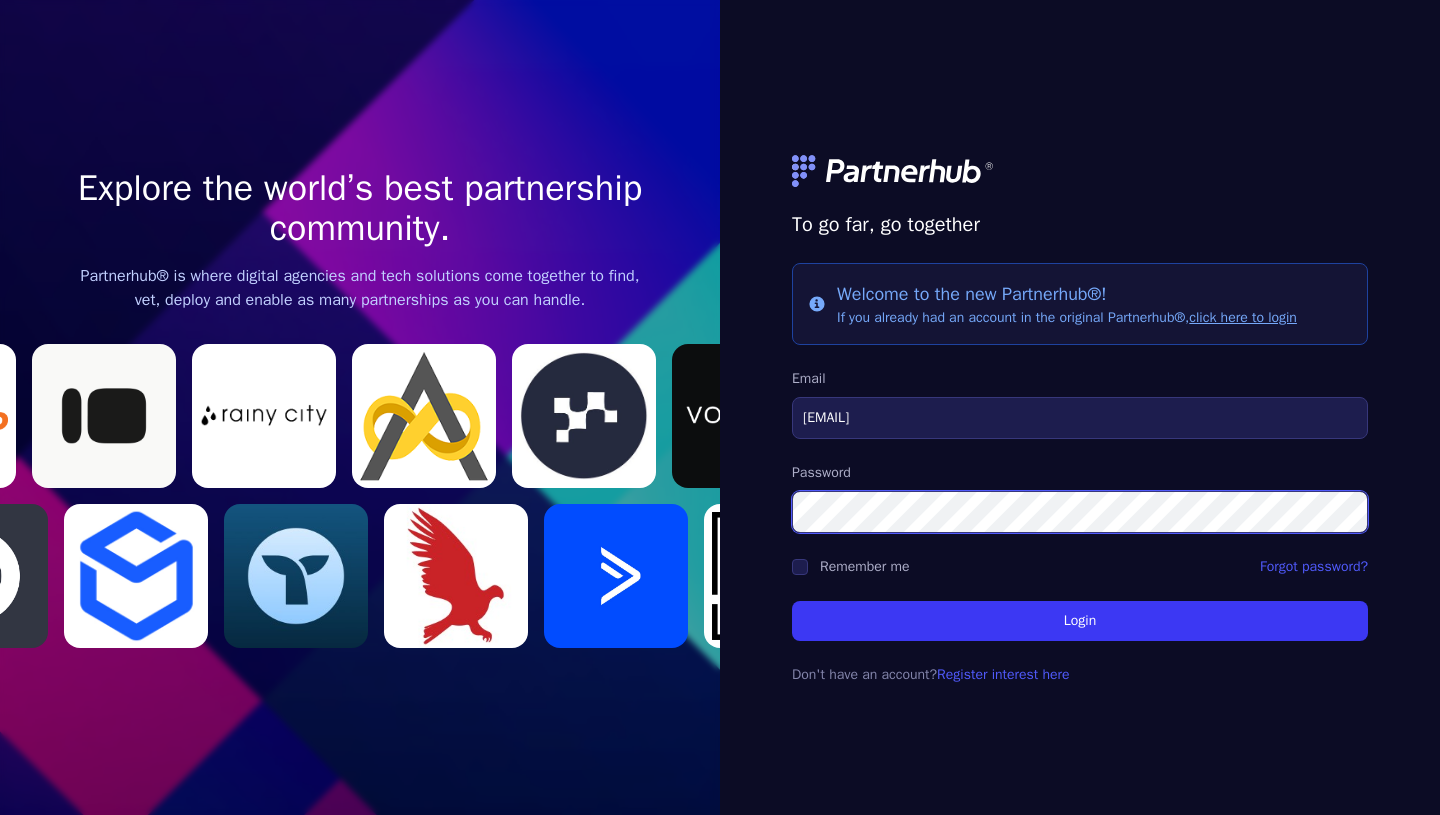click on "Login" at bounding box center (1080, 621) 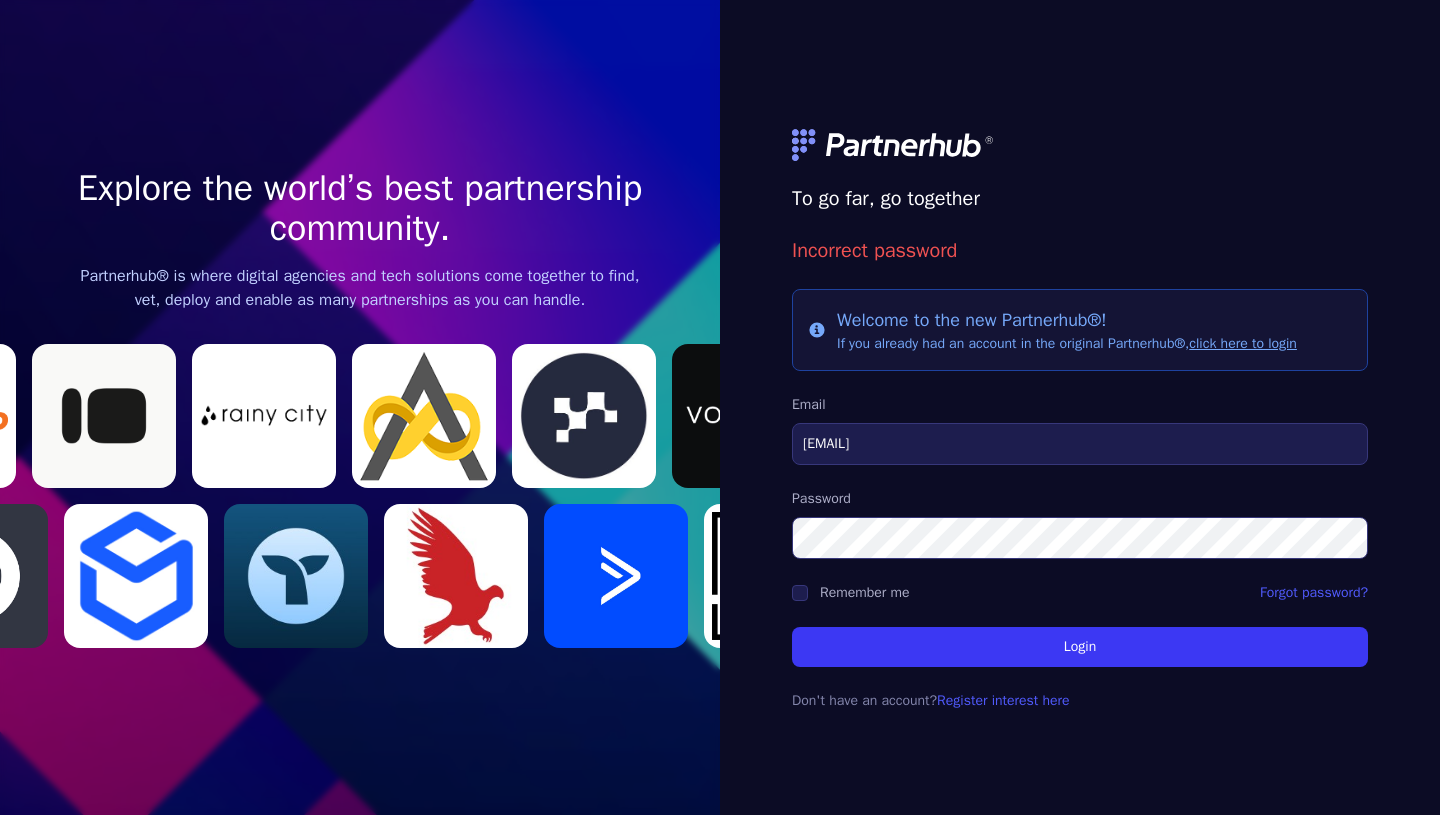 scroll, scrollTop: 0, scrollLeft: 0, axis: both 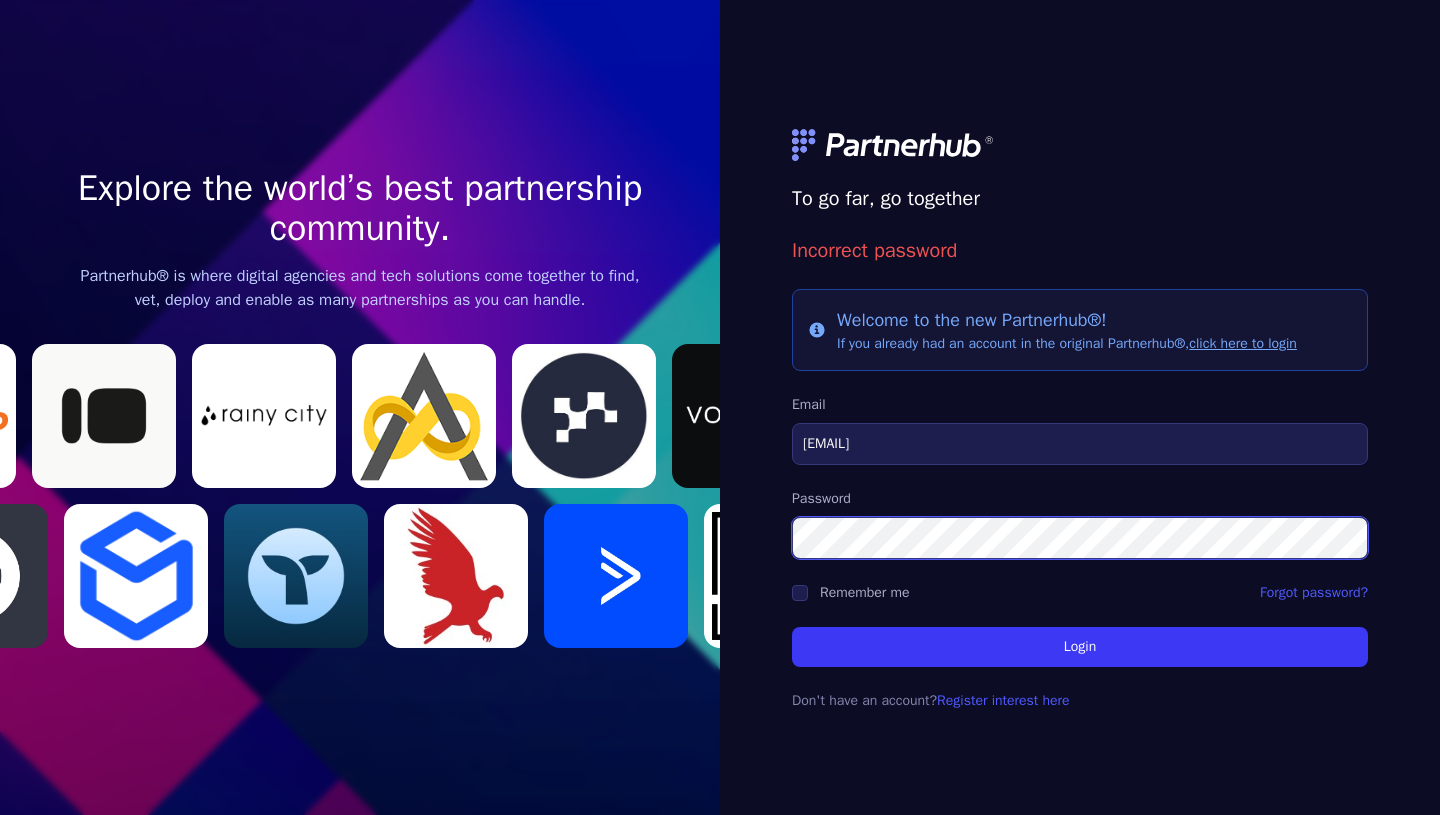 click on "Login" at bounding box center (1080, 647) 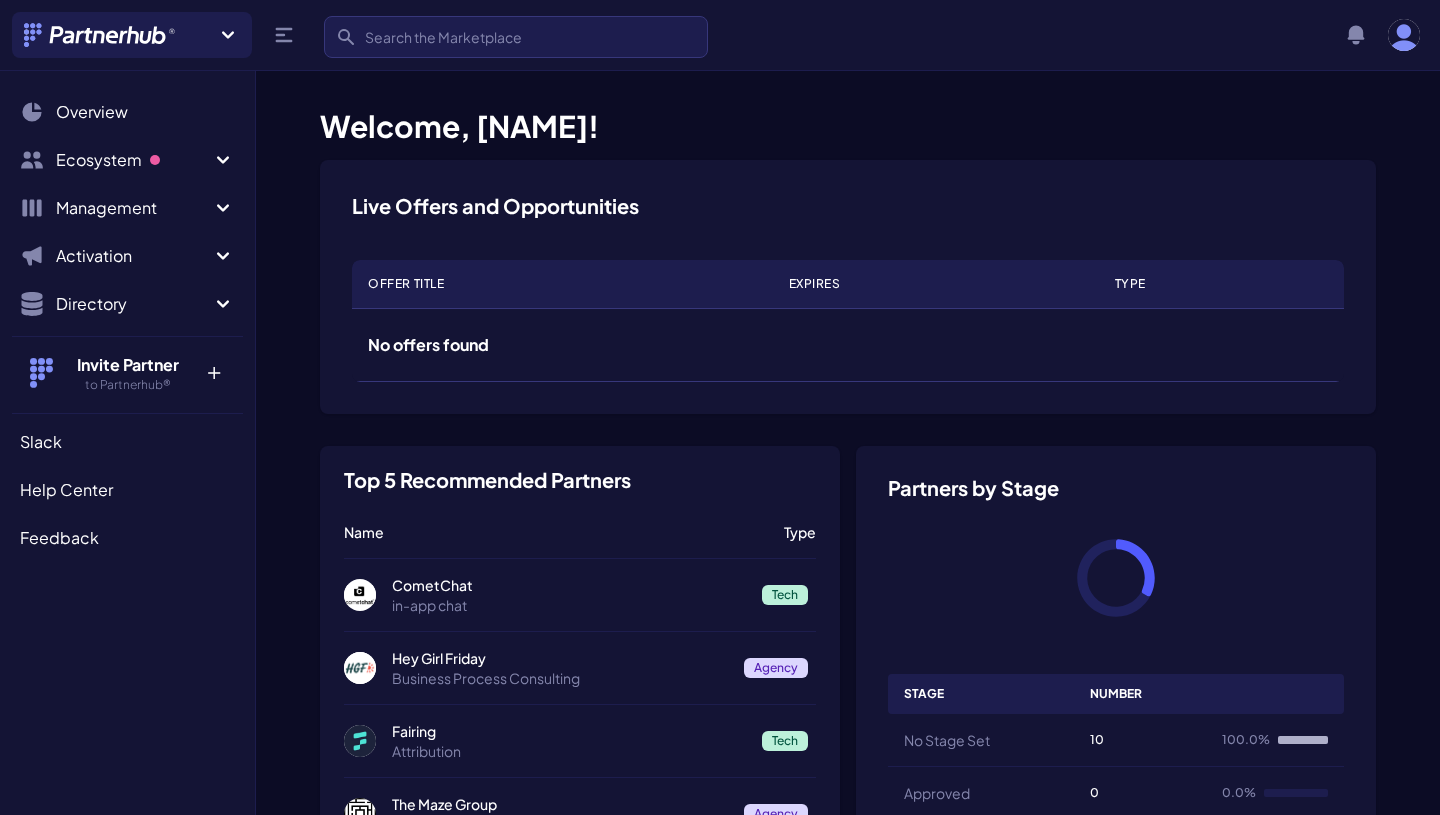 scroll, scrollTop: 0, scrollLeft: 0, axis: both 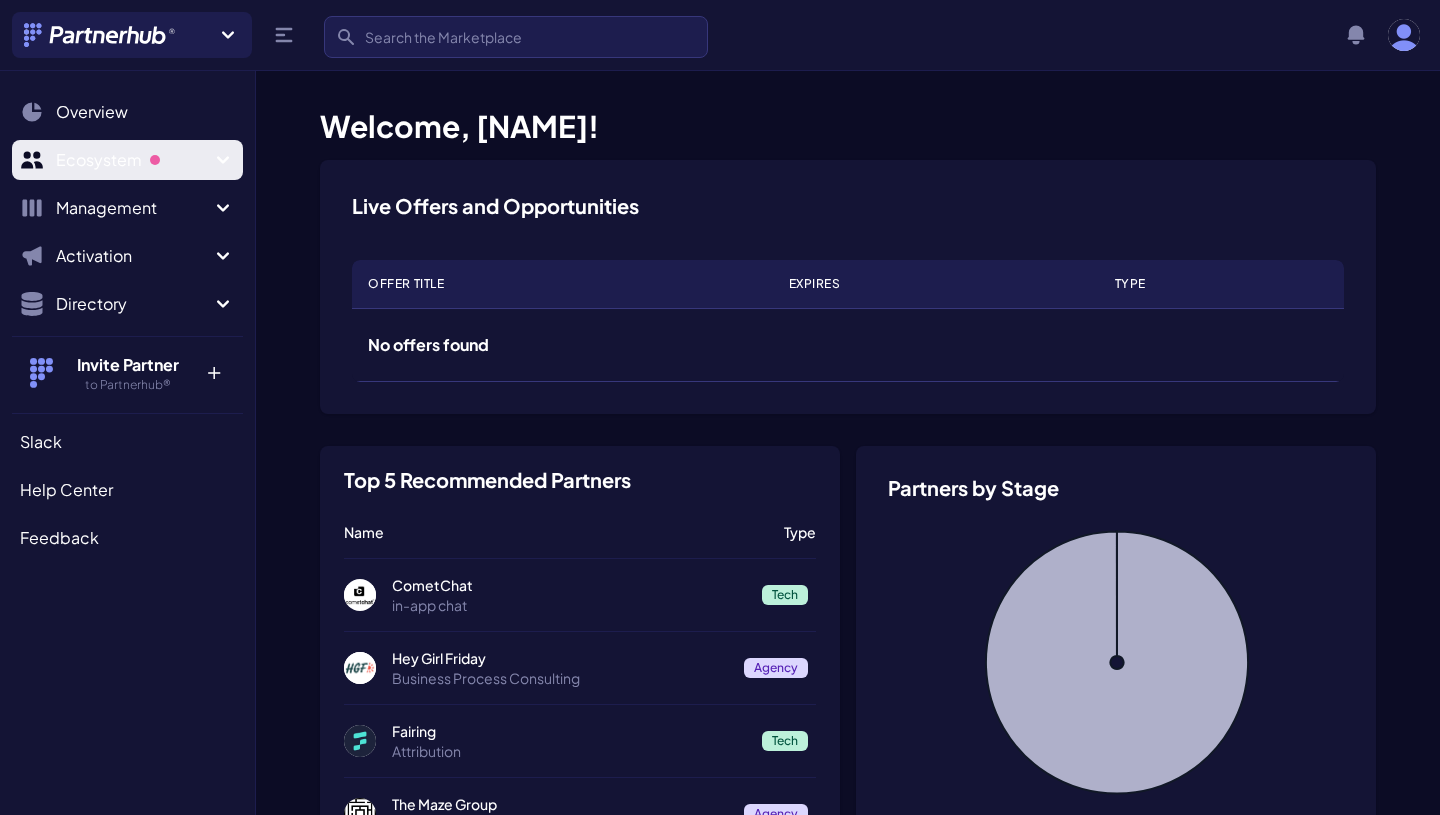 click on "Ecosystem" at bounding box center (133, 160) 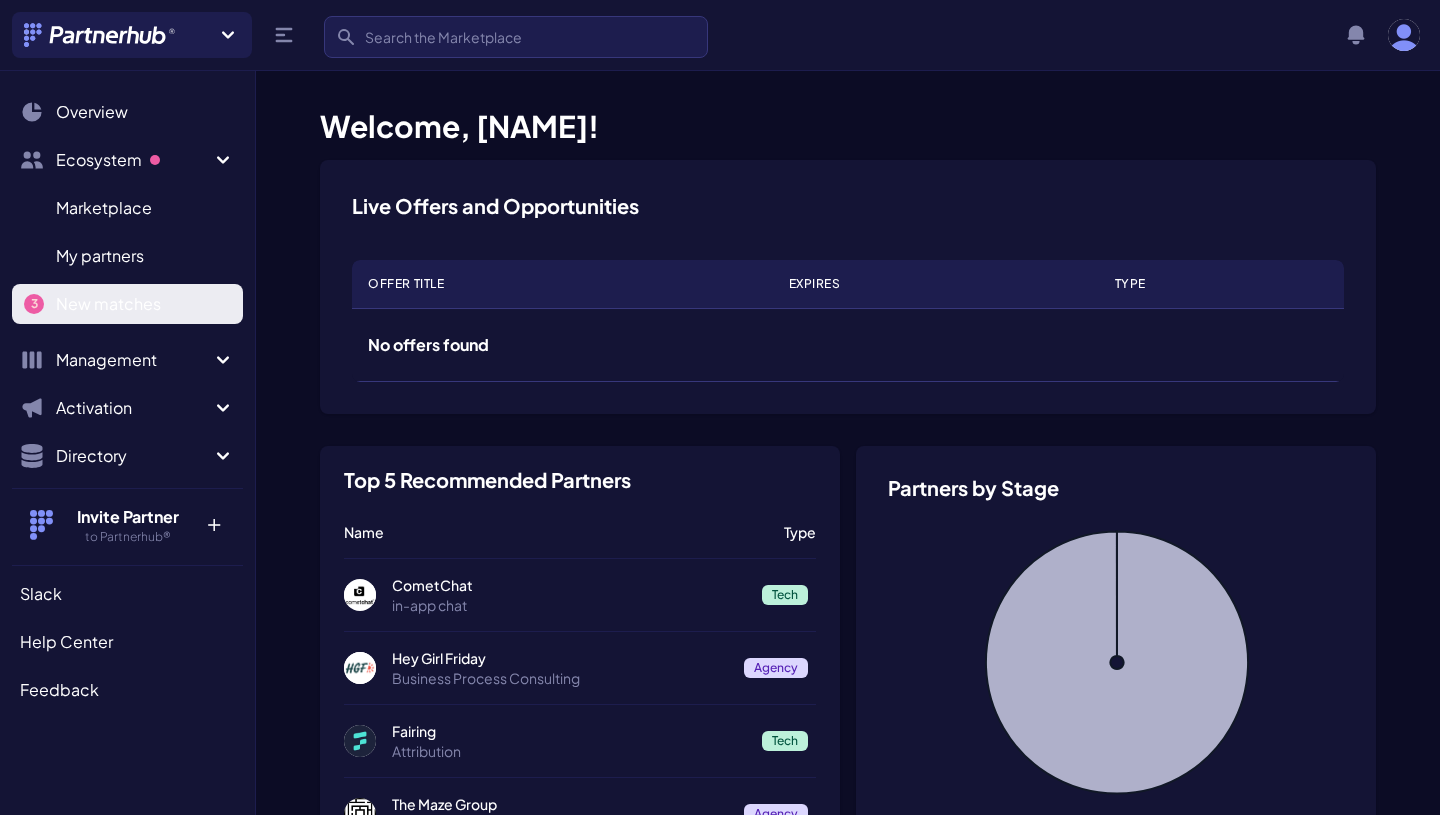 click on "New matches" at bounding box center [108, 304] 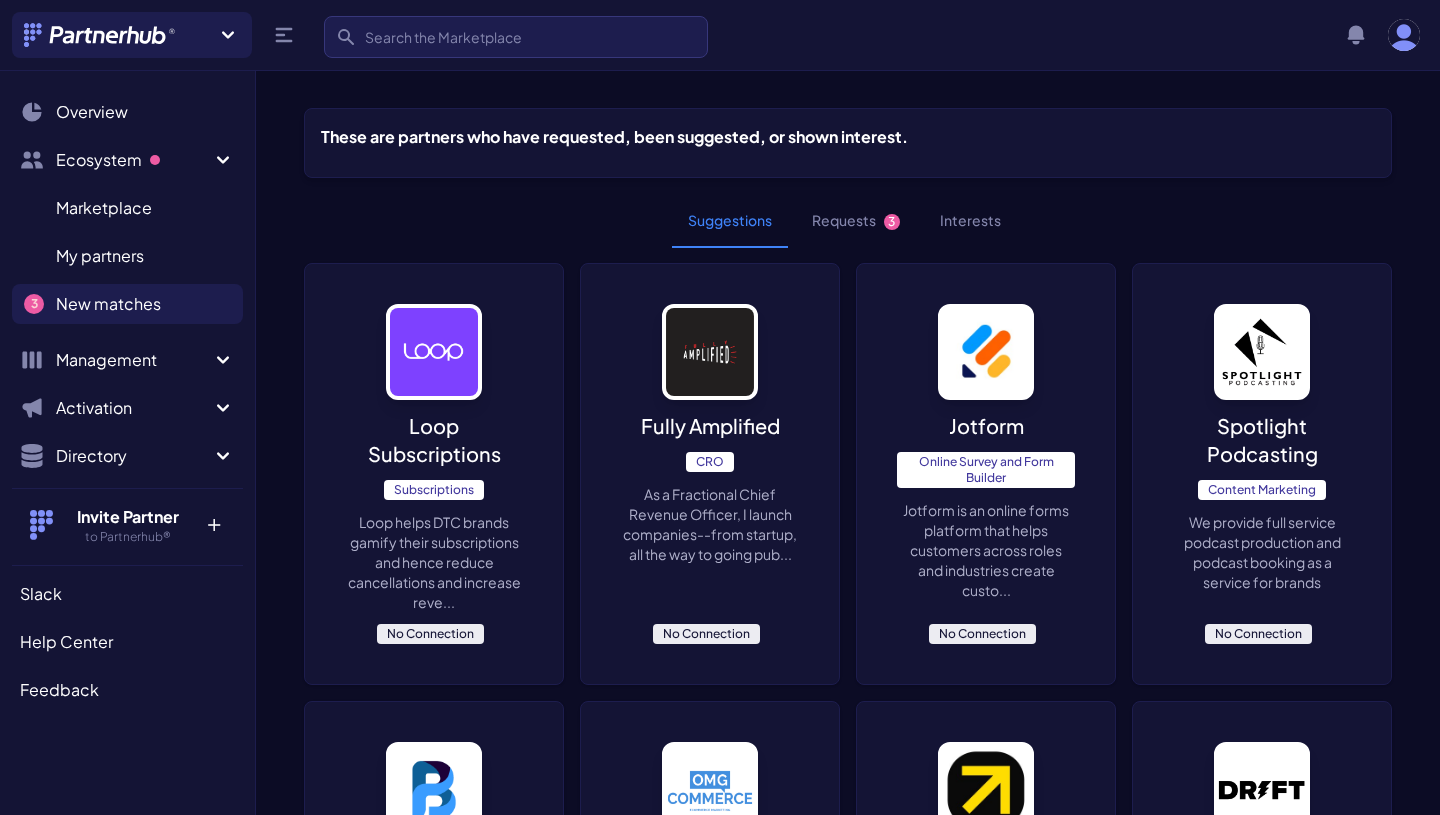 scroll, scrollTop: 0, scrollLeft: 0, axis: both 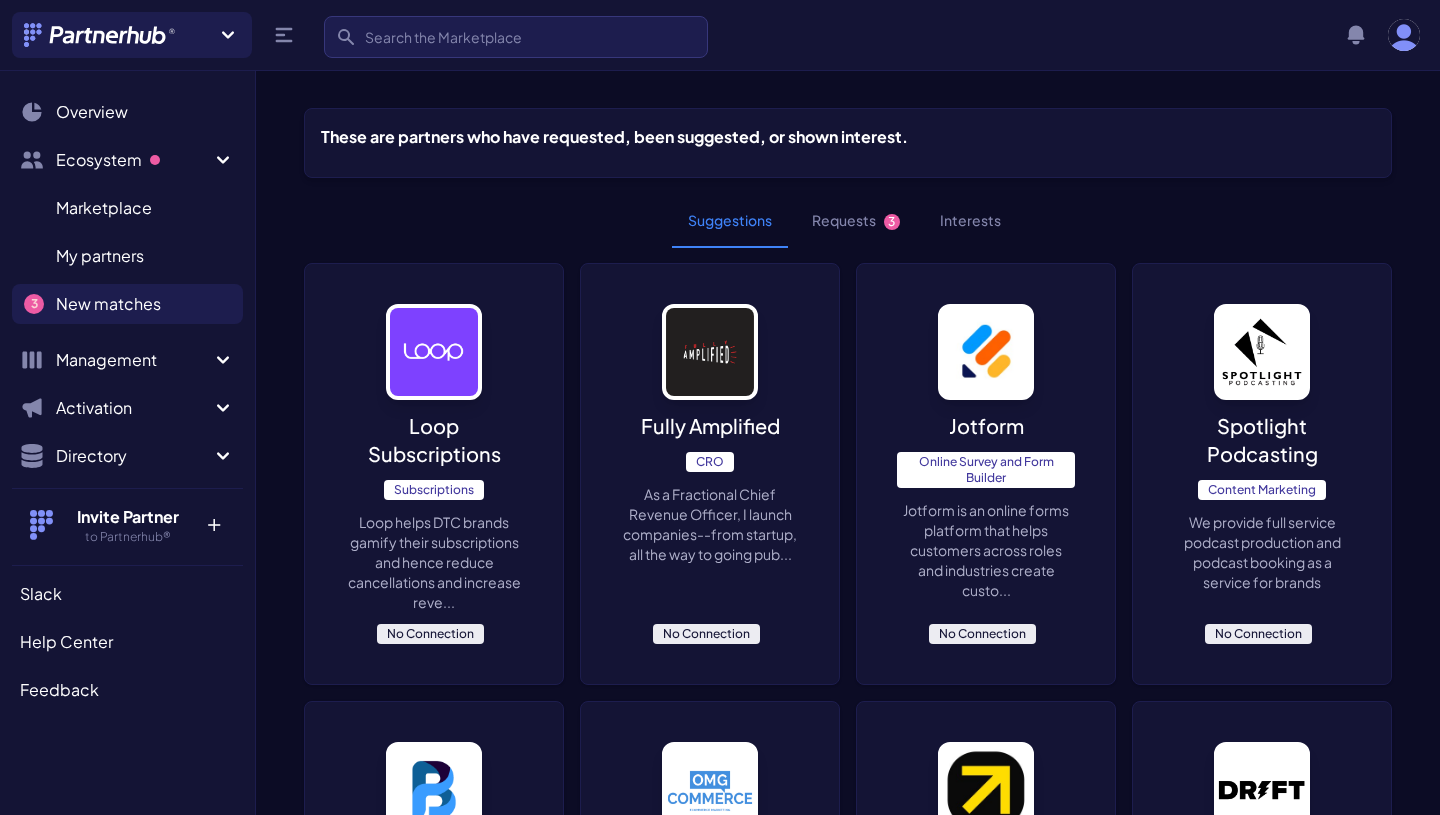 click on "Requests 3" at bounding box center (856, 221) 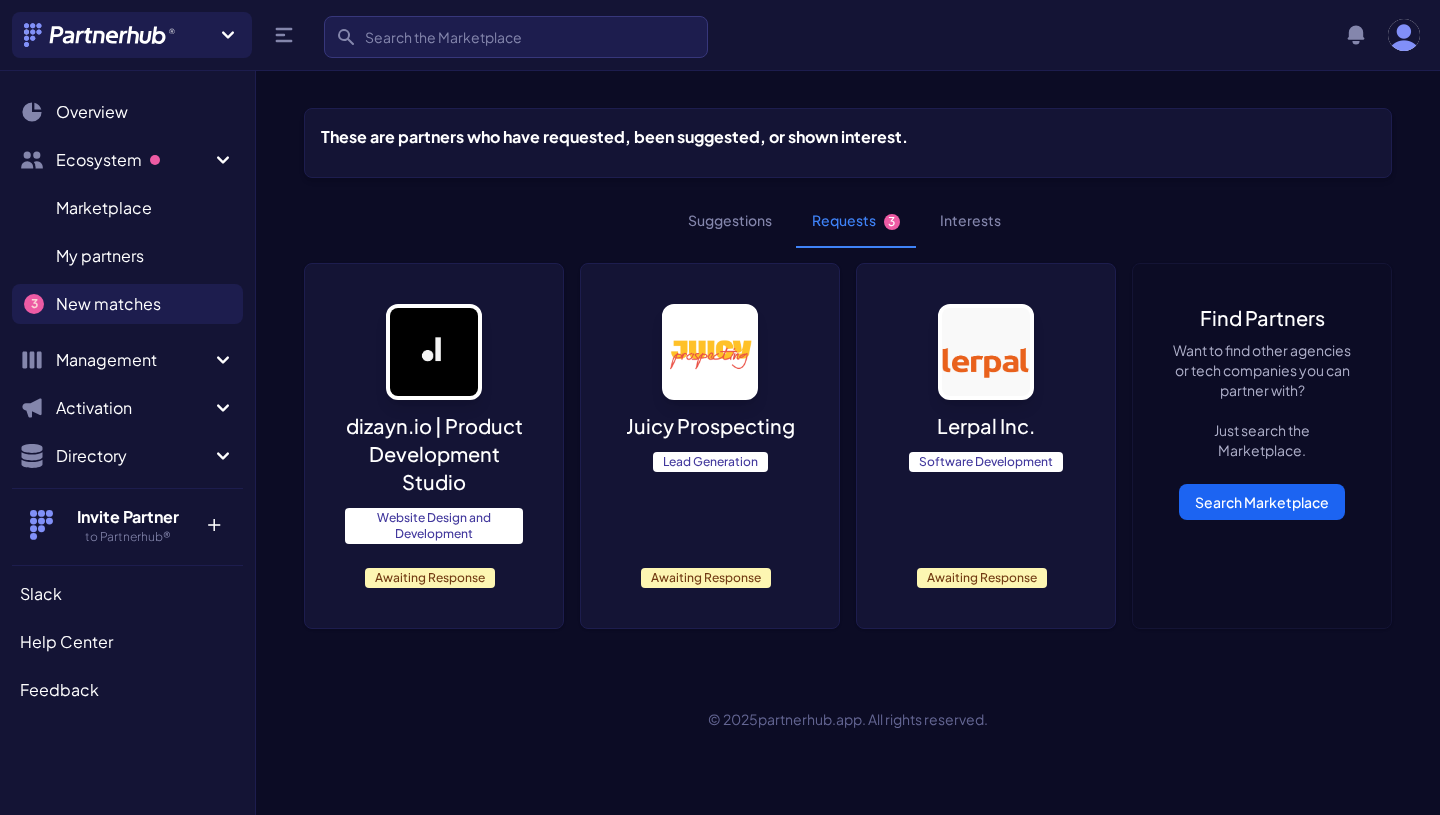 click on "Lead Generation" at bounding box center (710, 462) 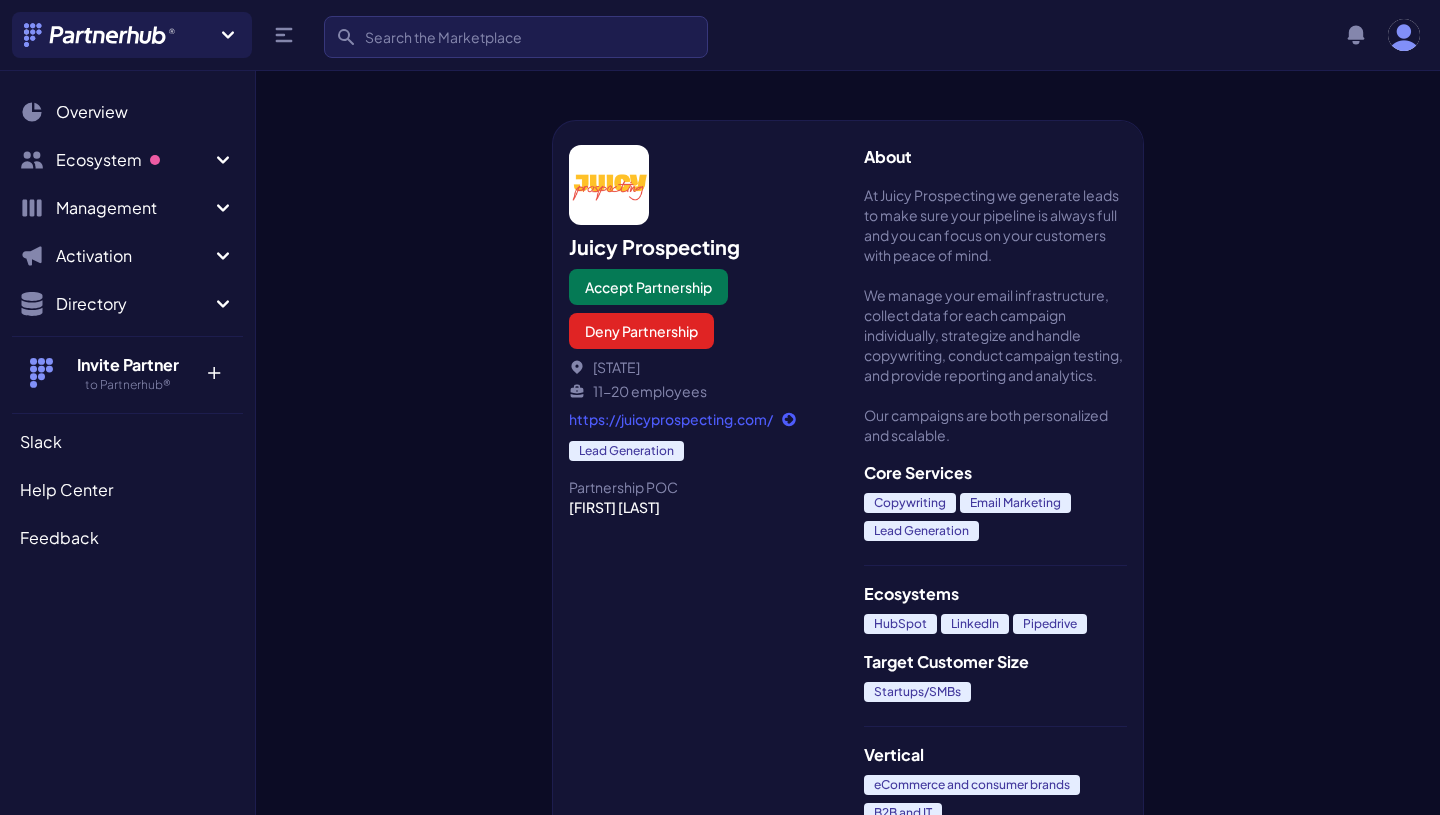 scroll, scrollTop: 0, scrollLeft: 0, axis: both 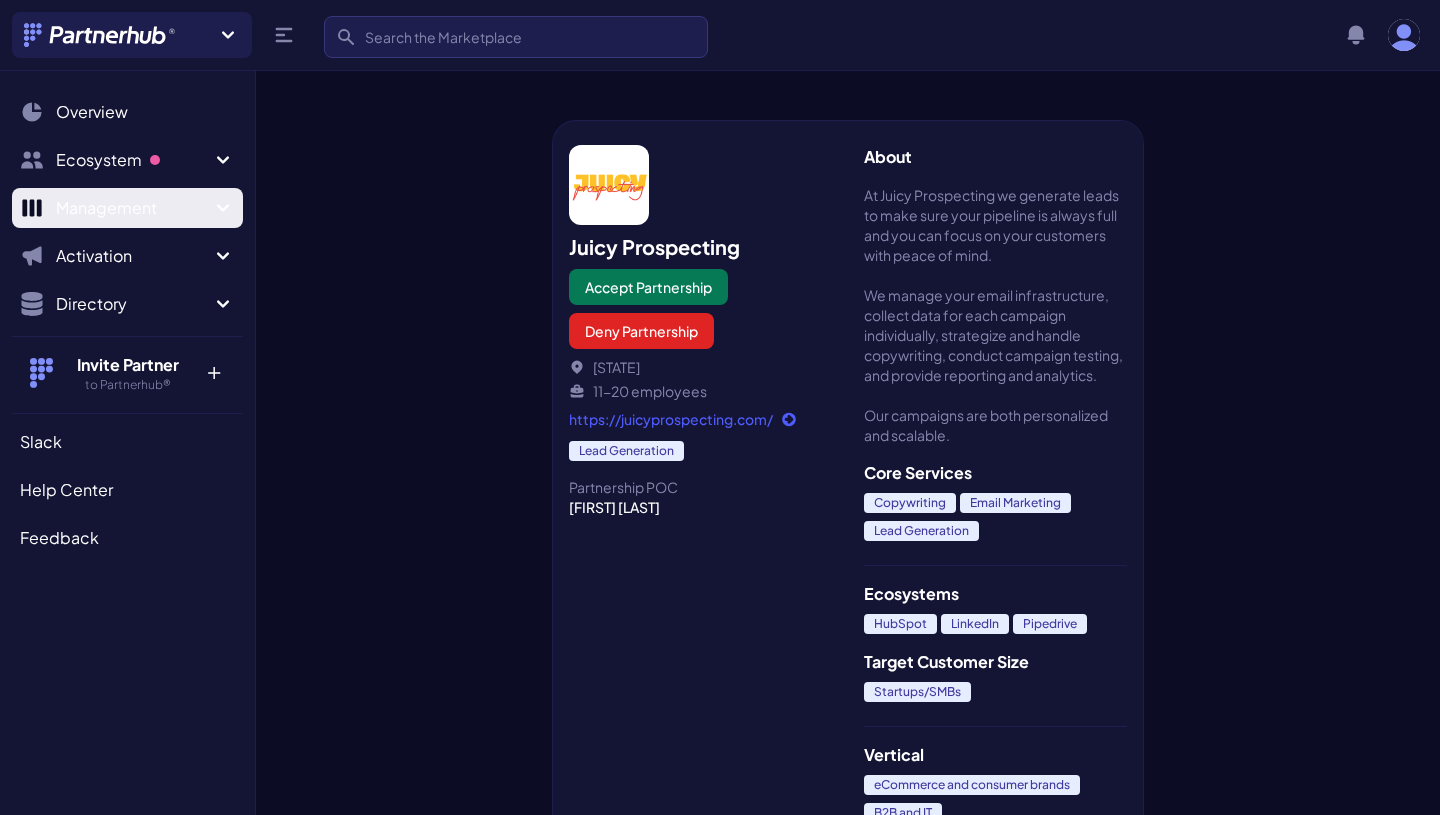 click on "Management" at bounding box center (133, 208) 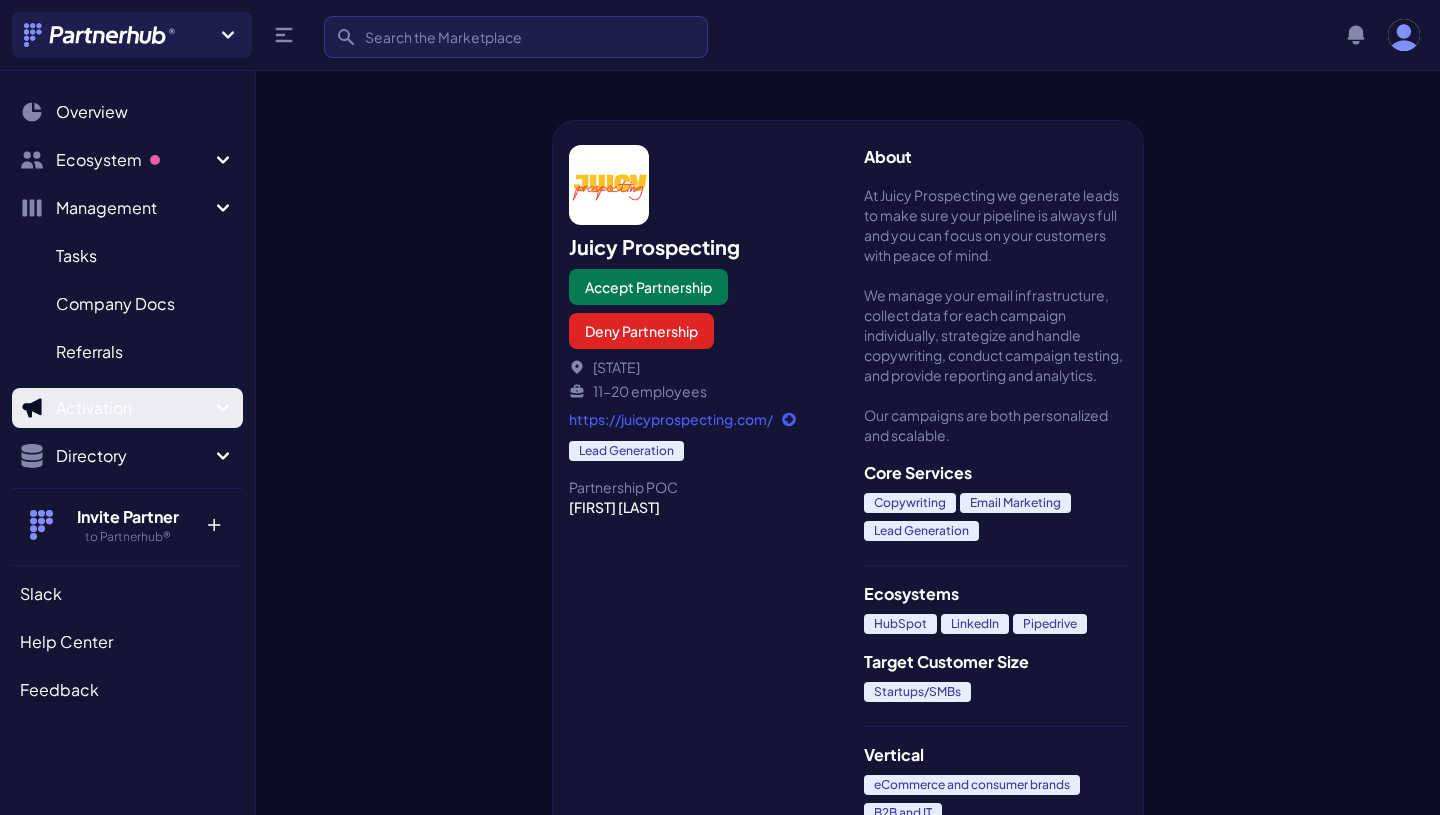 click on "Activation" at bounding box center (133, 408) 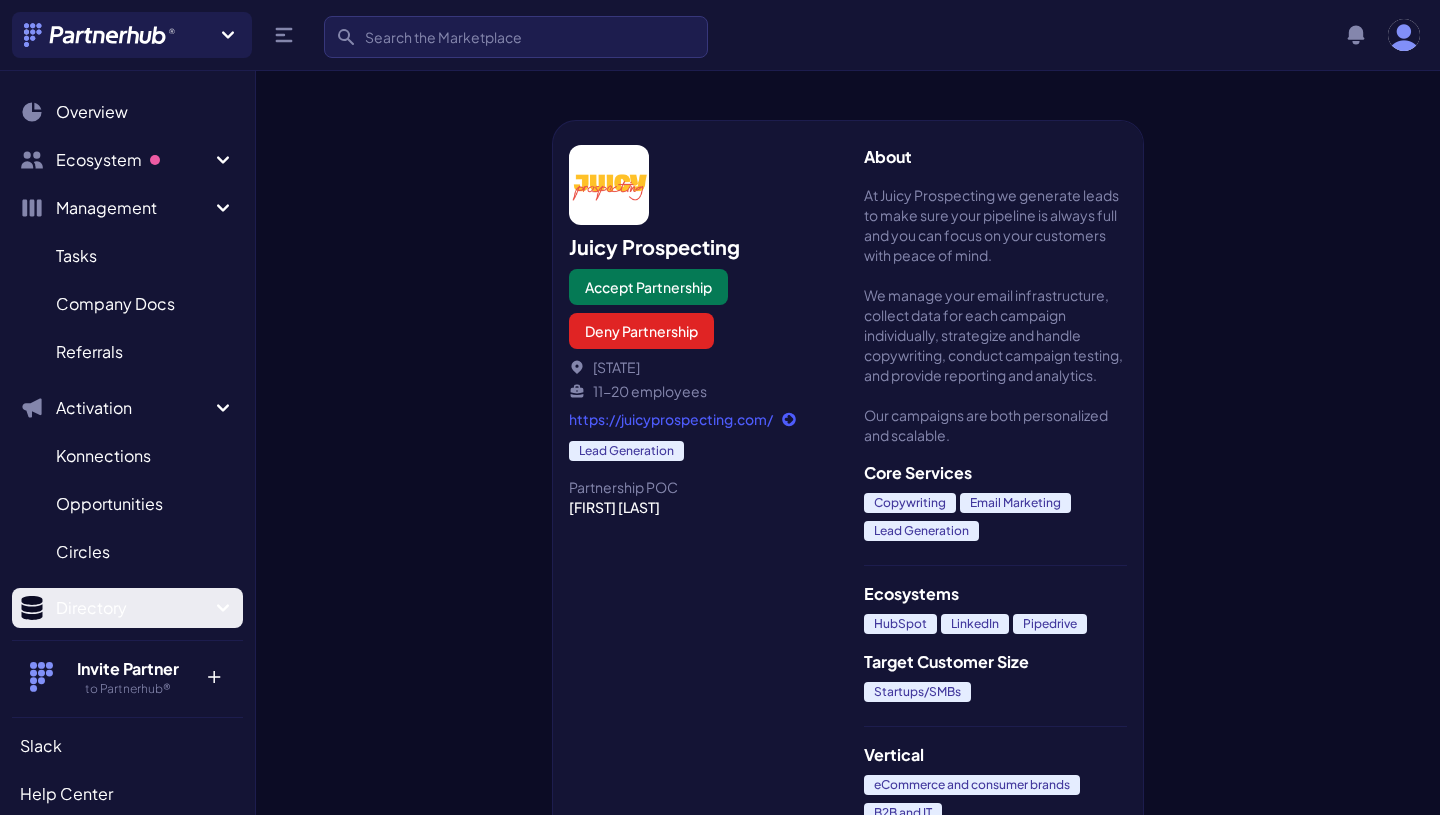 click on "Directory" at bounding box center (133, 608) 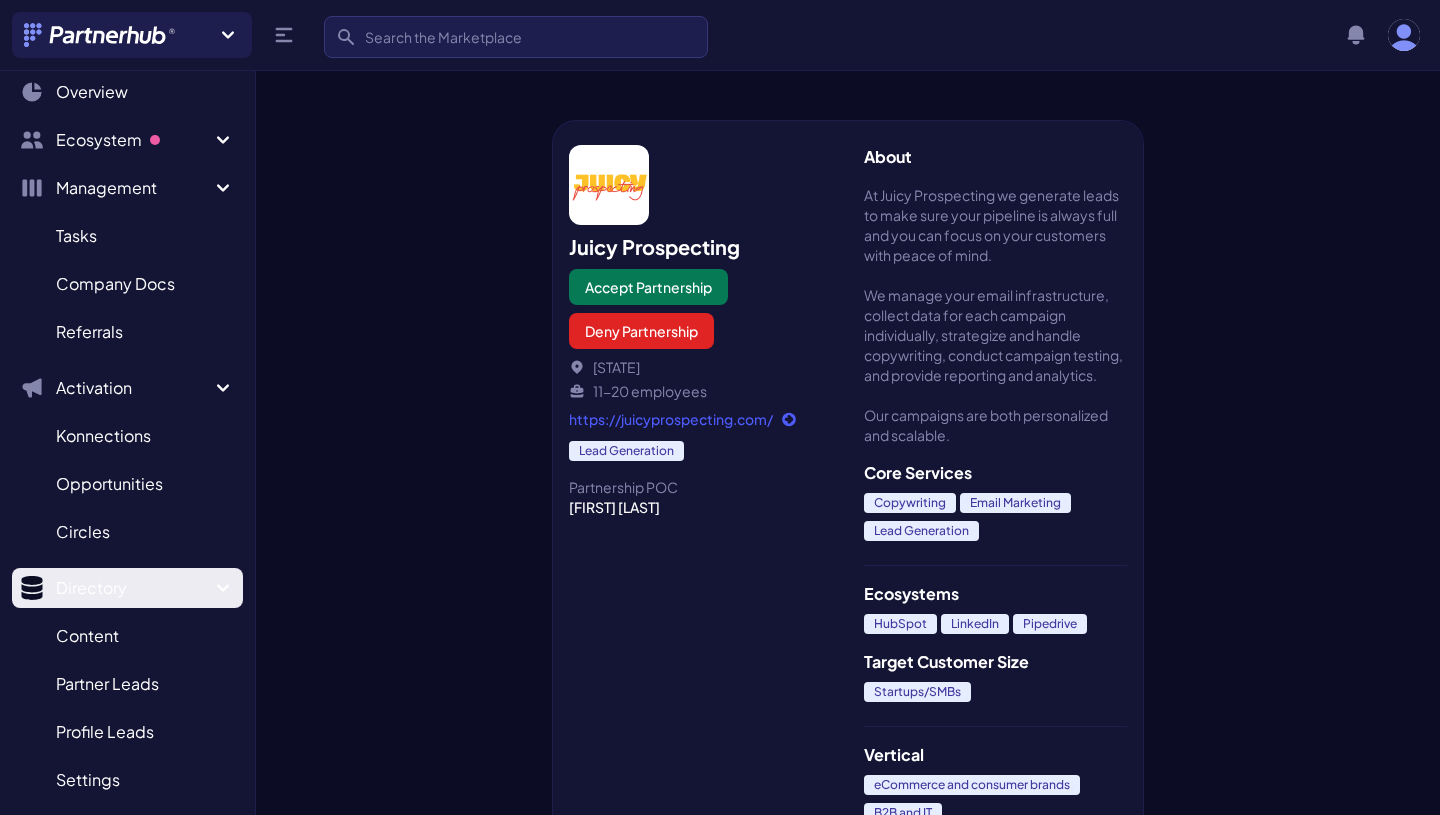 scroll, scrollTop: 0, scrollLeft: 0, axis: both 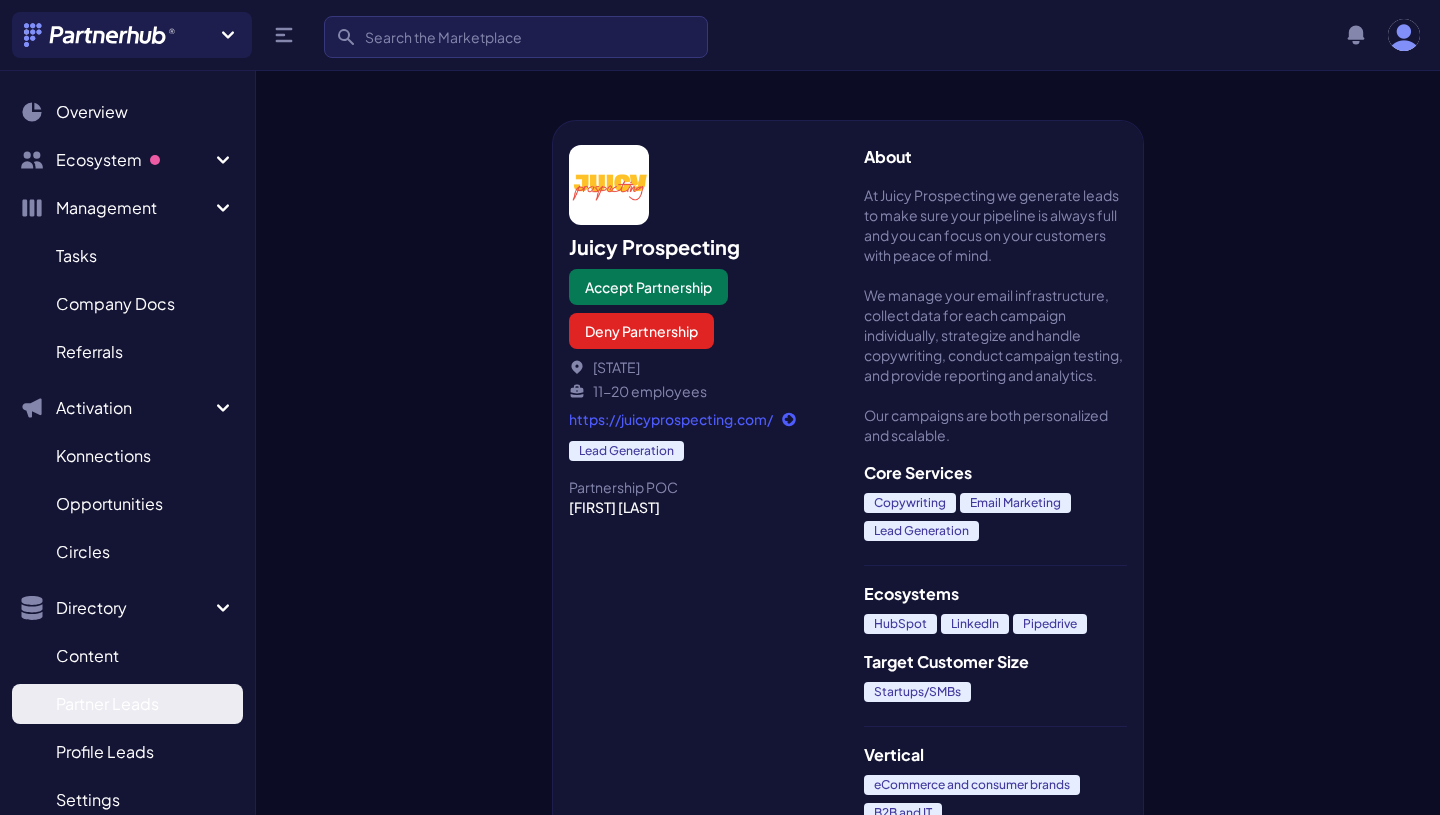 click on "Partner Leads P" at bounding box center [127, 704] 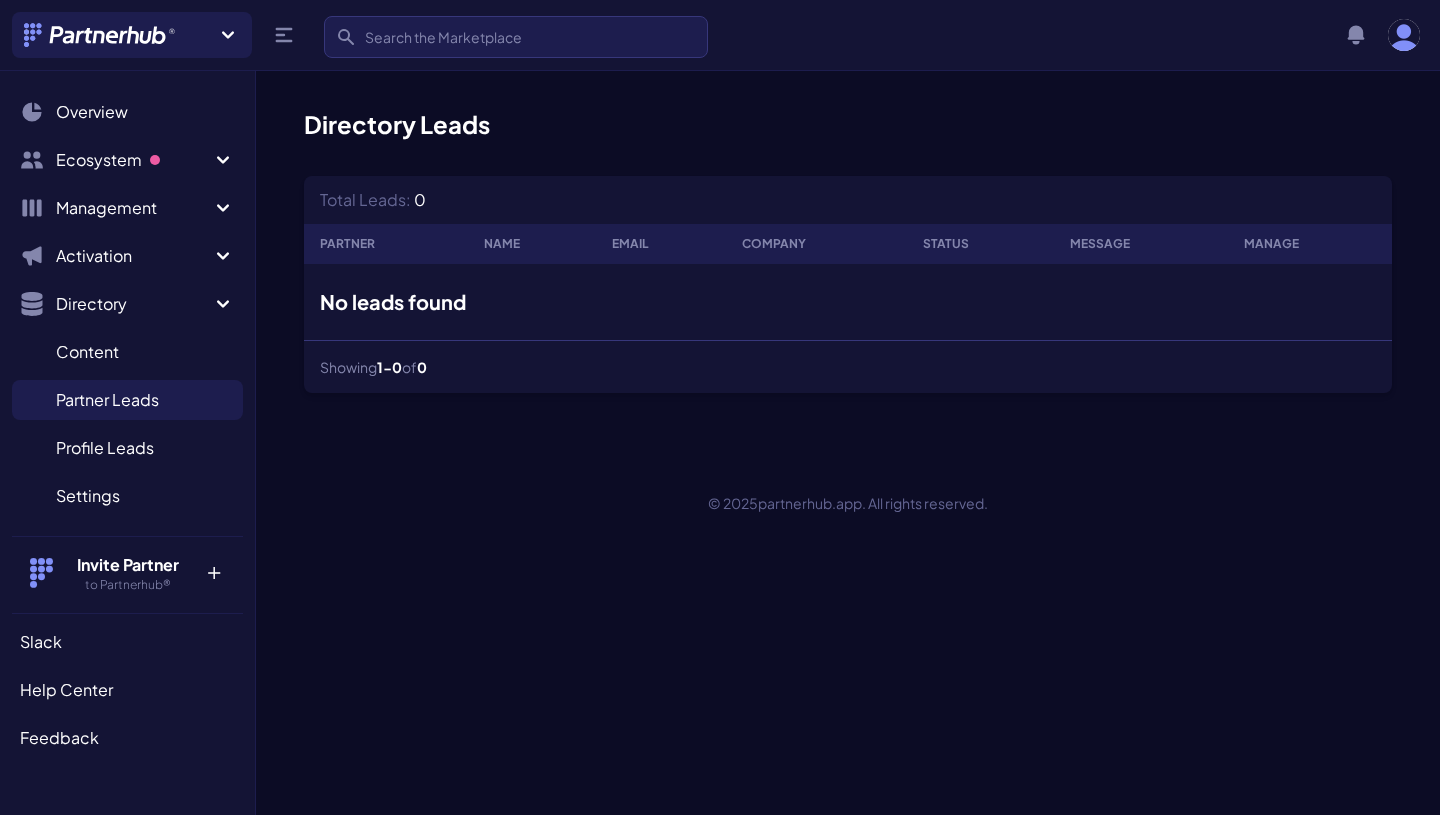 scroll, scrollTop: 0, scrollLeft: 0, axis: both 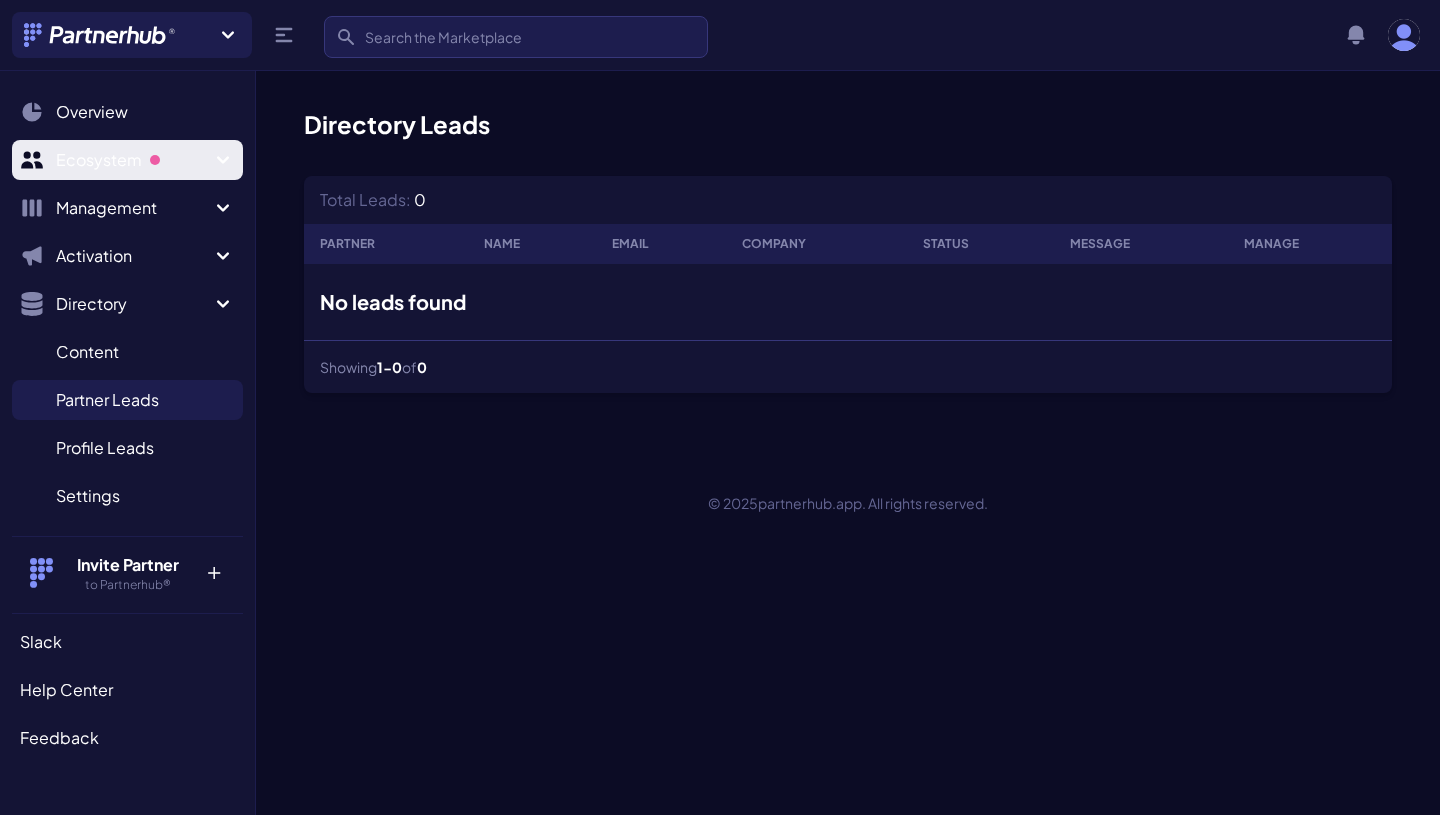 click on "Ecosystem" at bounding box center [133, 160] 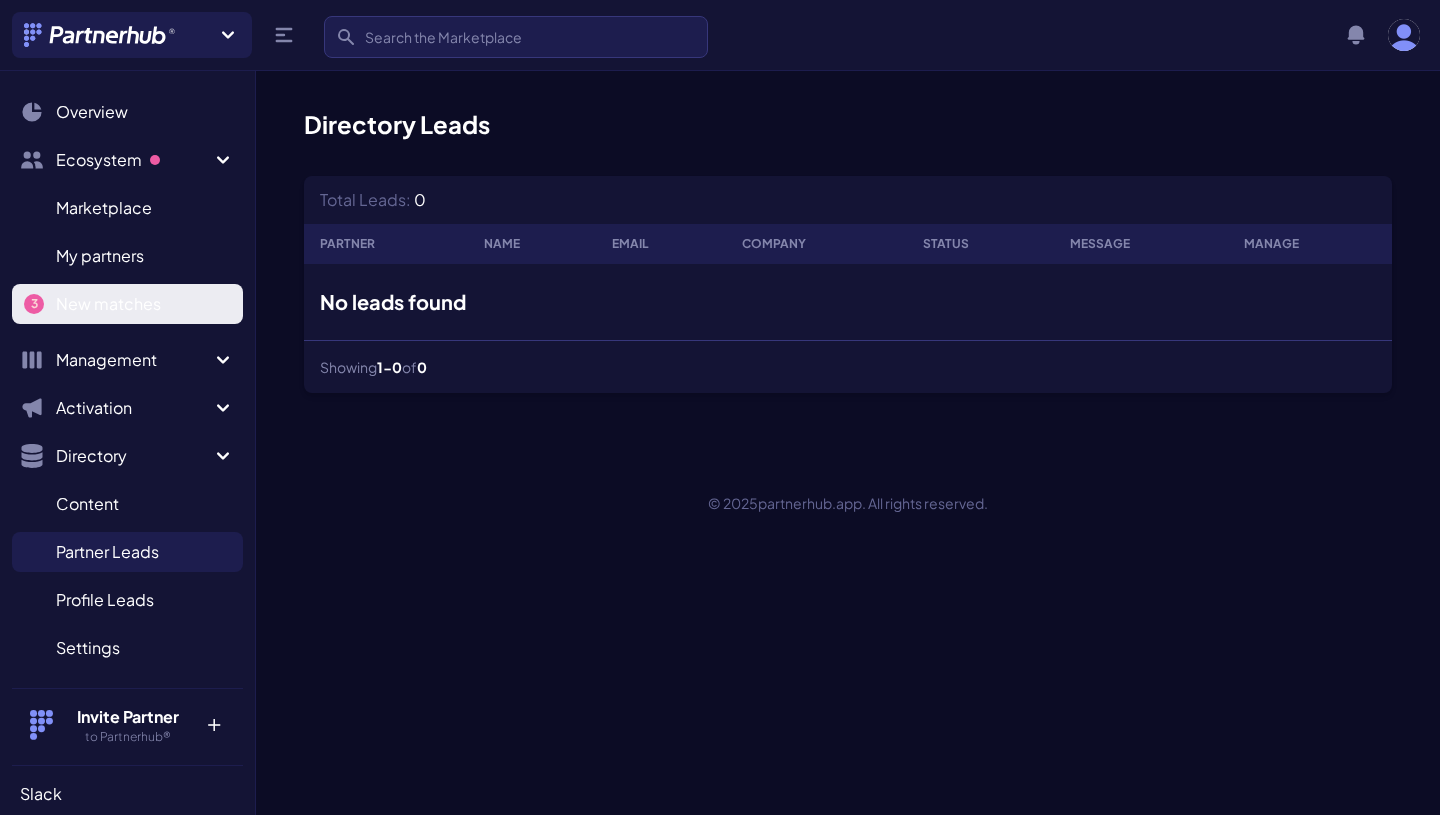 click on "New matches" at bounding box center (108, 304) 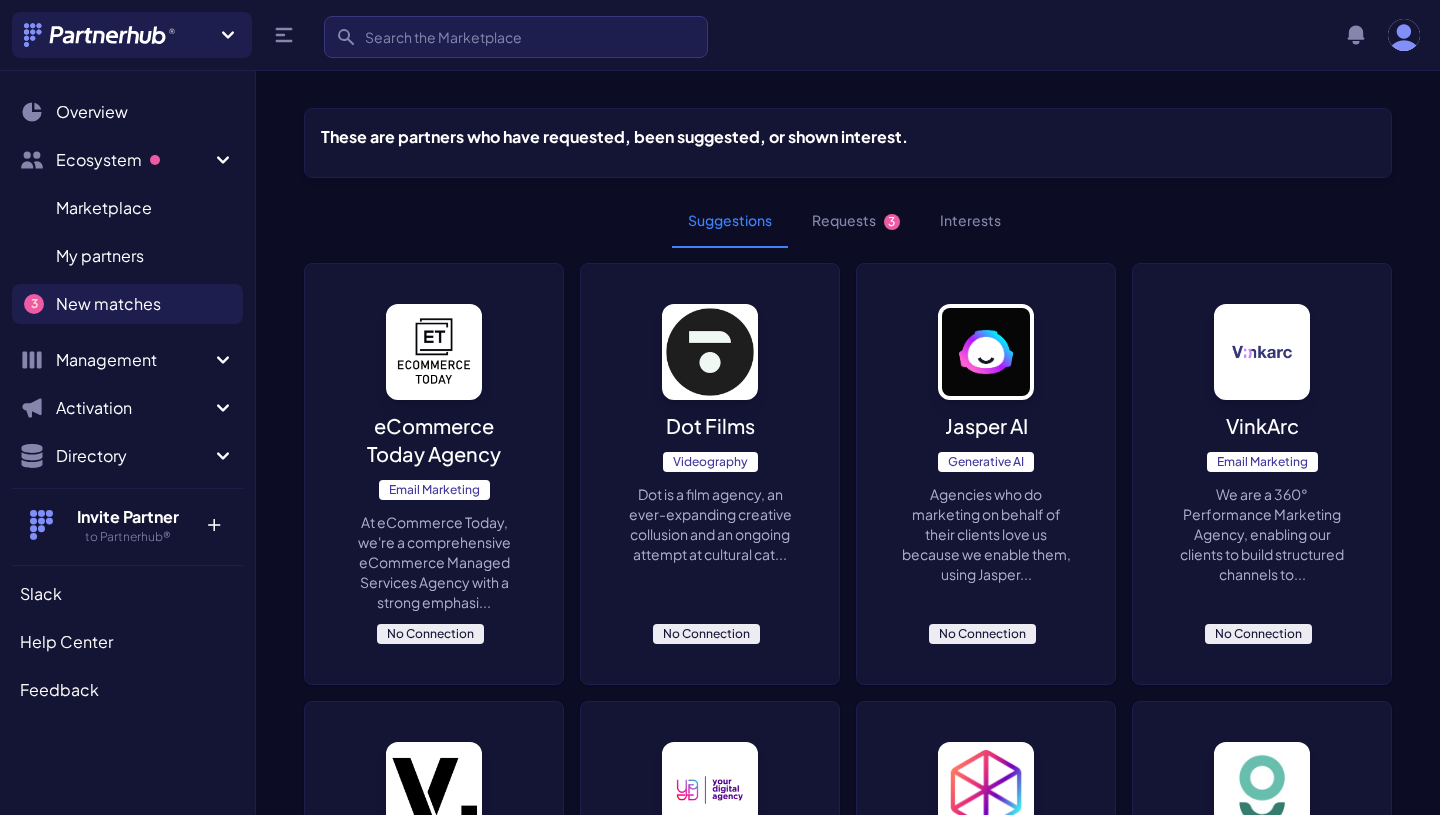 scroll, scrollTop: 0, scrollLeft: 0, axis: both 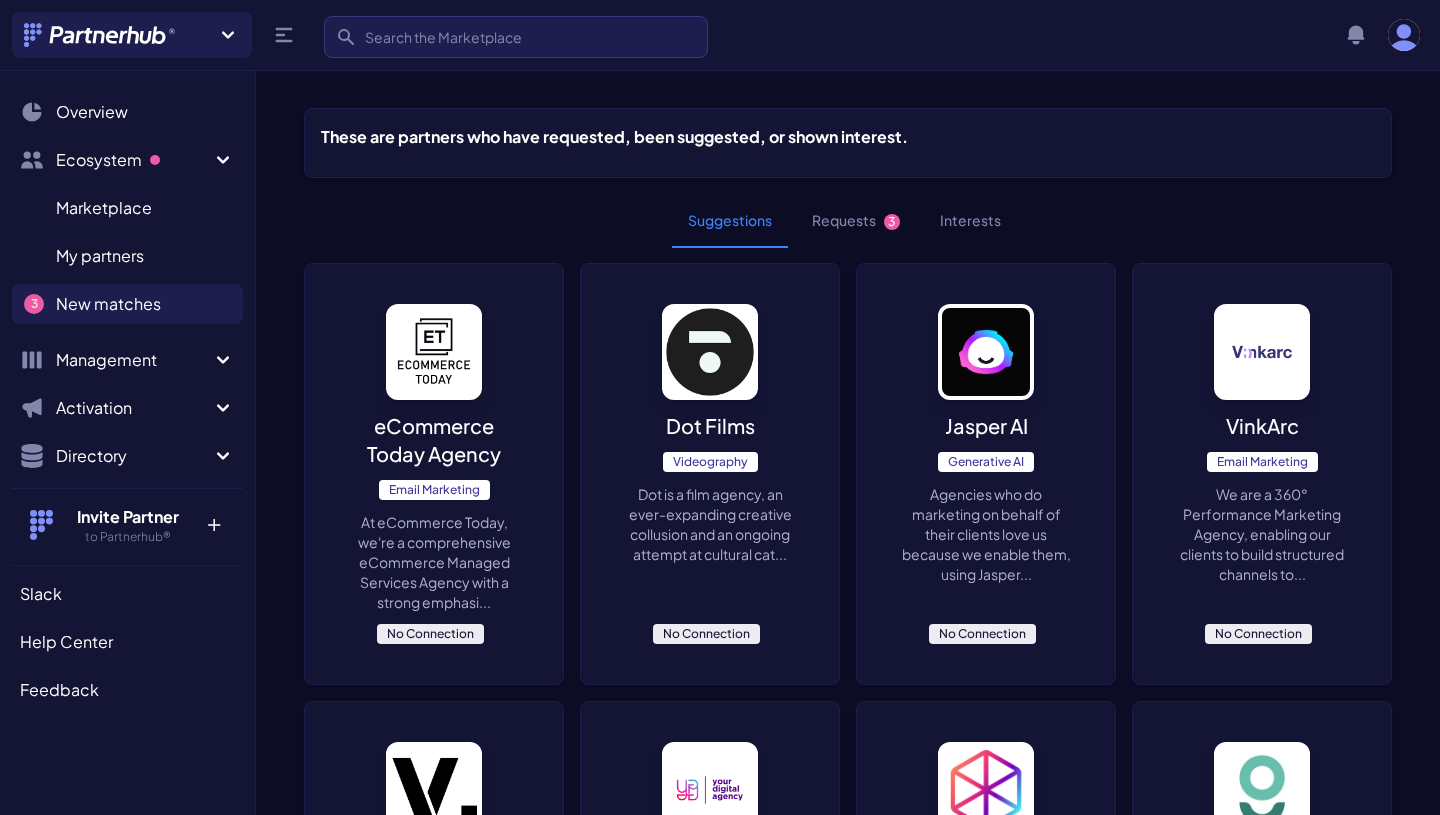 click on "Requests 3" at bounding box center (856, 221) 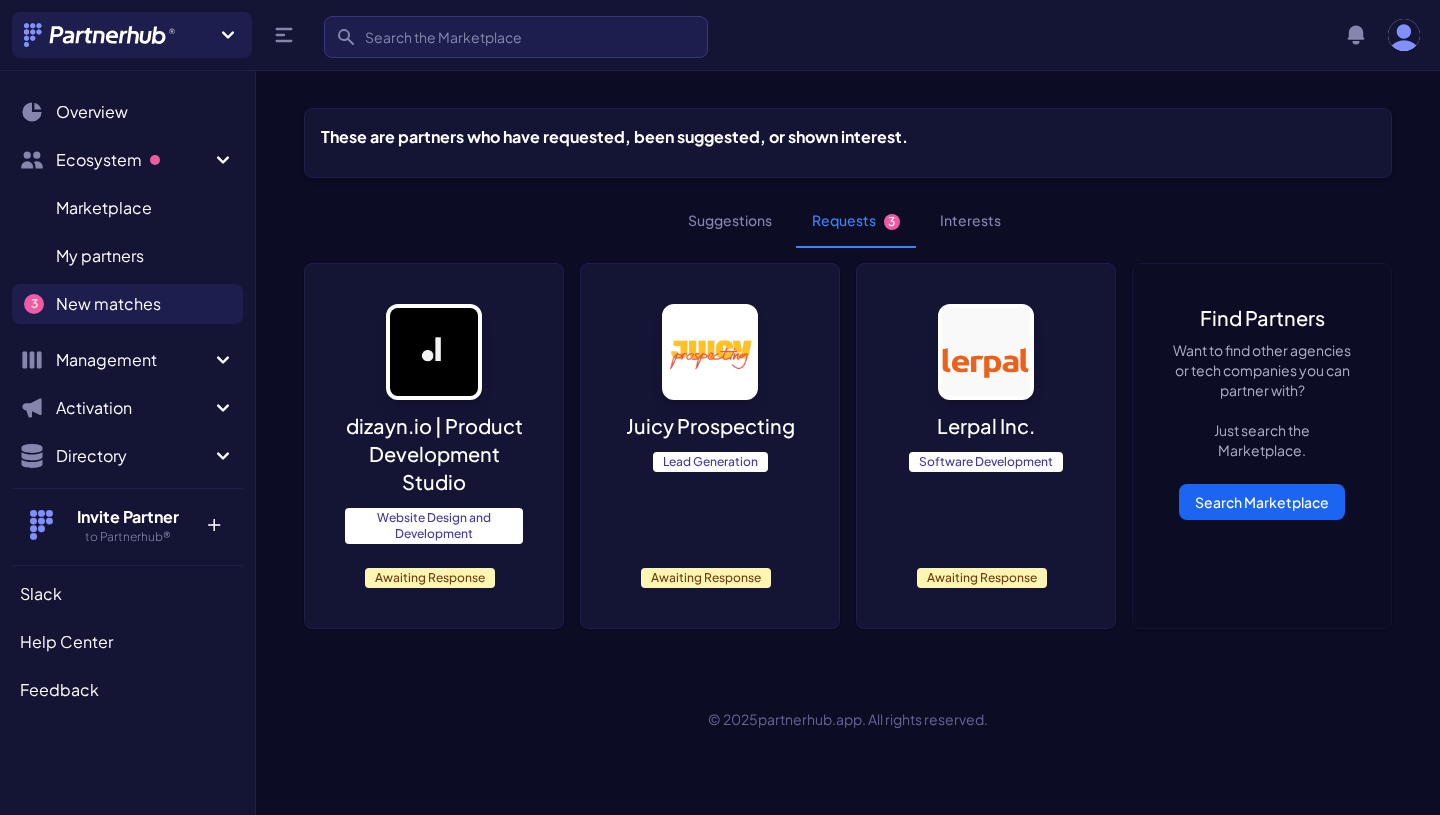 click on "Website Design and Development" at bounding box center [434, 526] 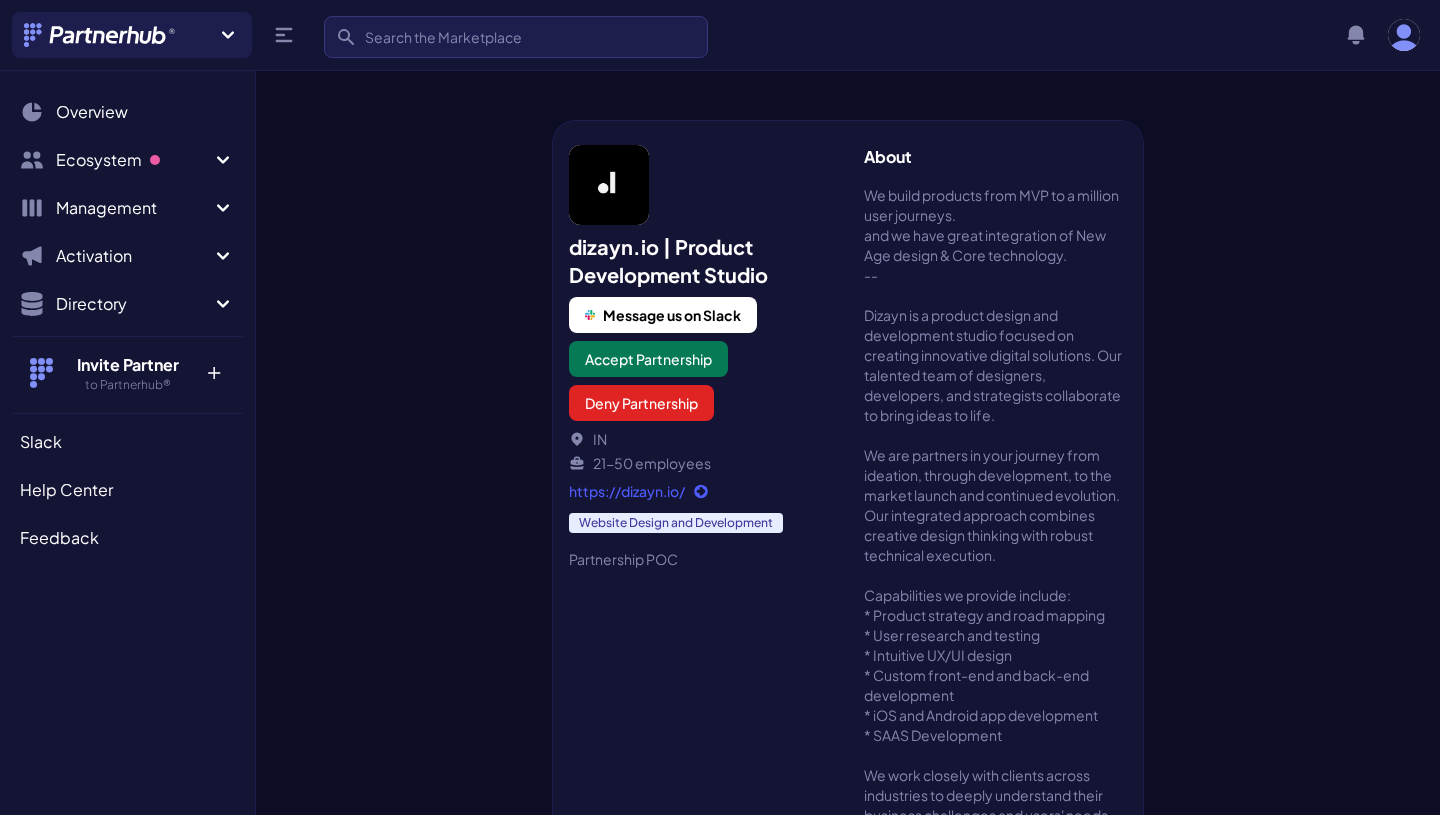 scroll, scrollTop: 0, scrollLeft: 0, axis: both 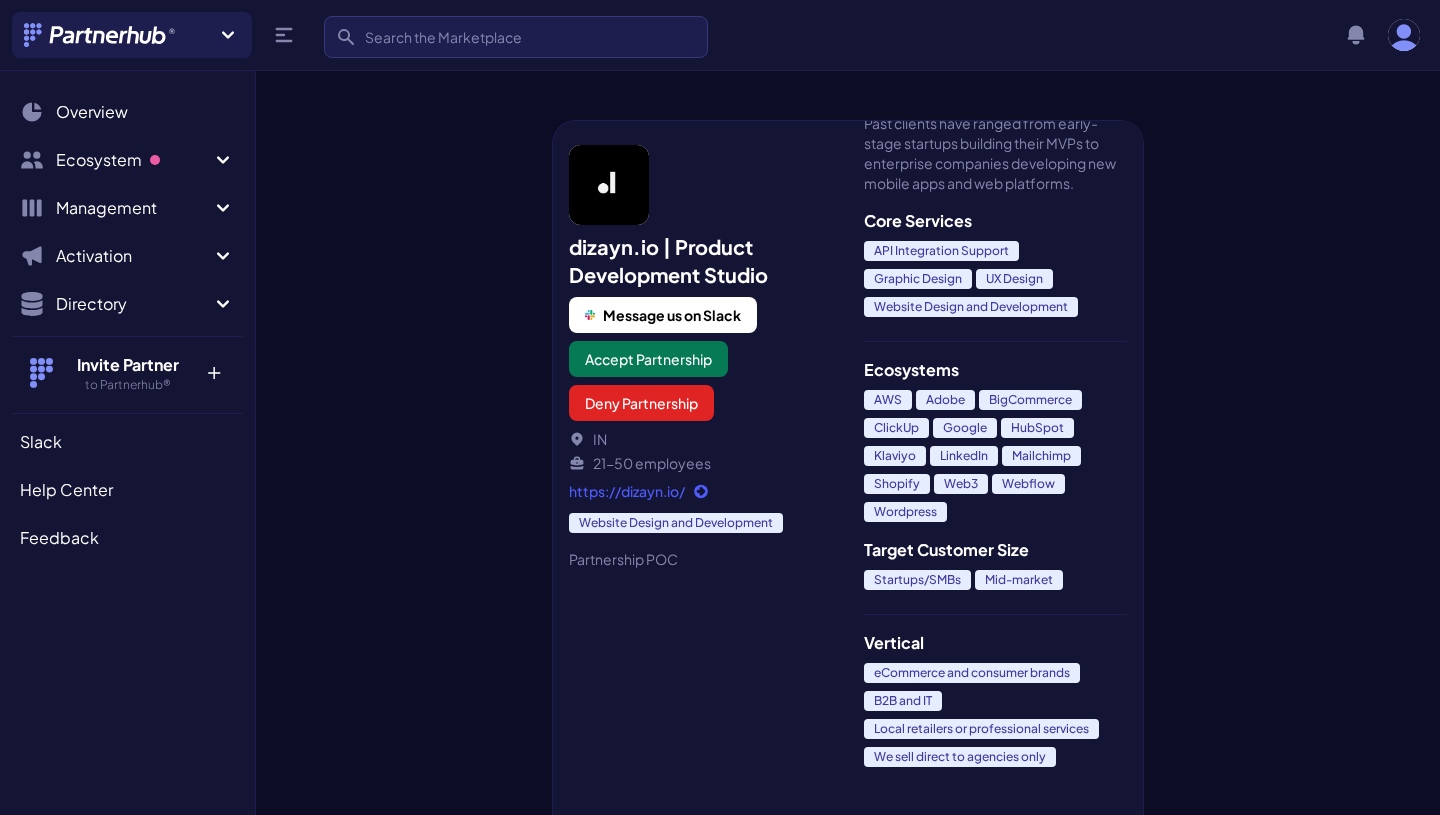 click on "https://dizayn.io/" at bounding box center [700, 491] 